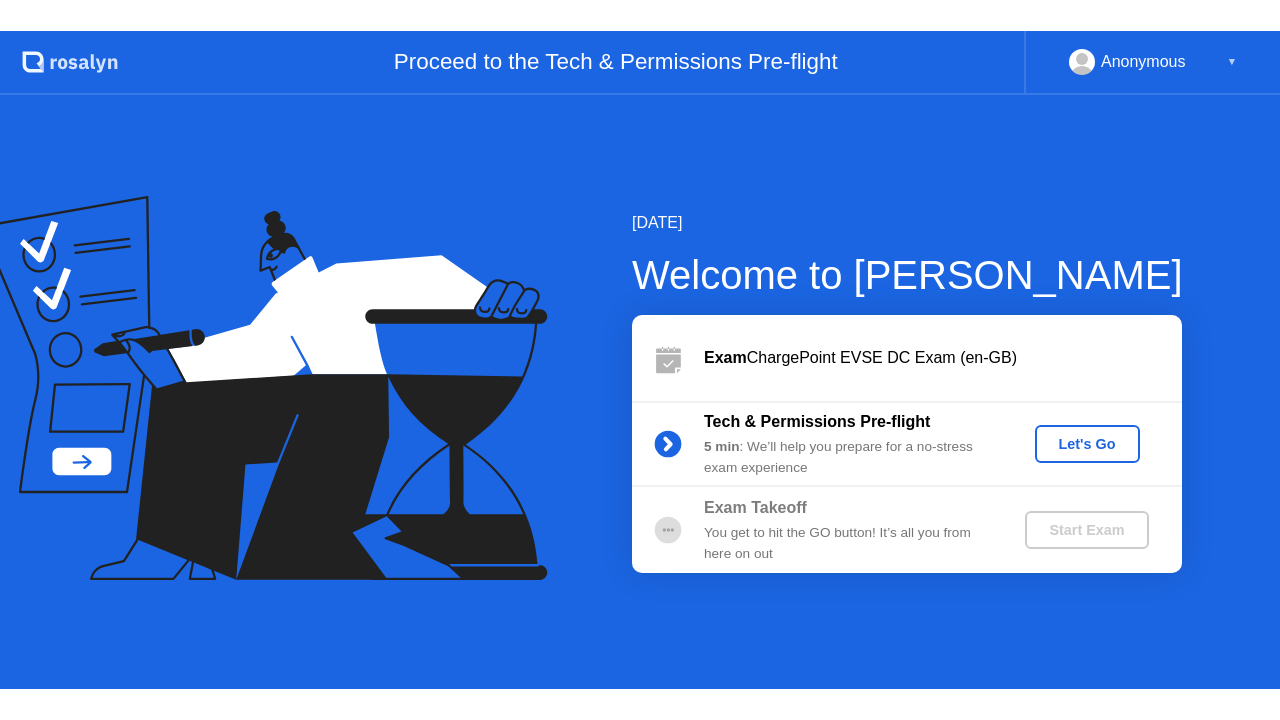 scroll, scrollTop: 0, scrollLeft: 0, axis: both 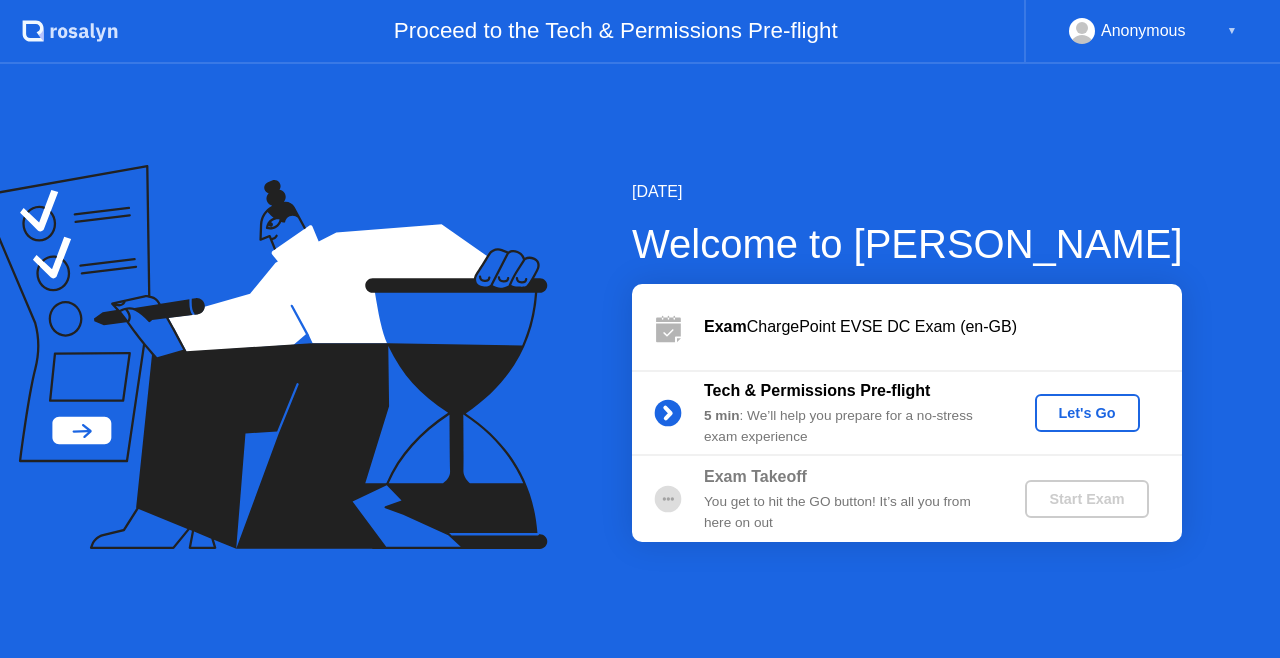 click on "Let's Go" 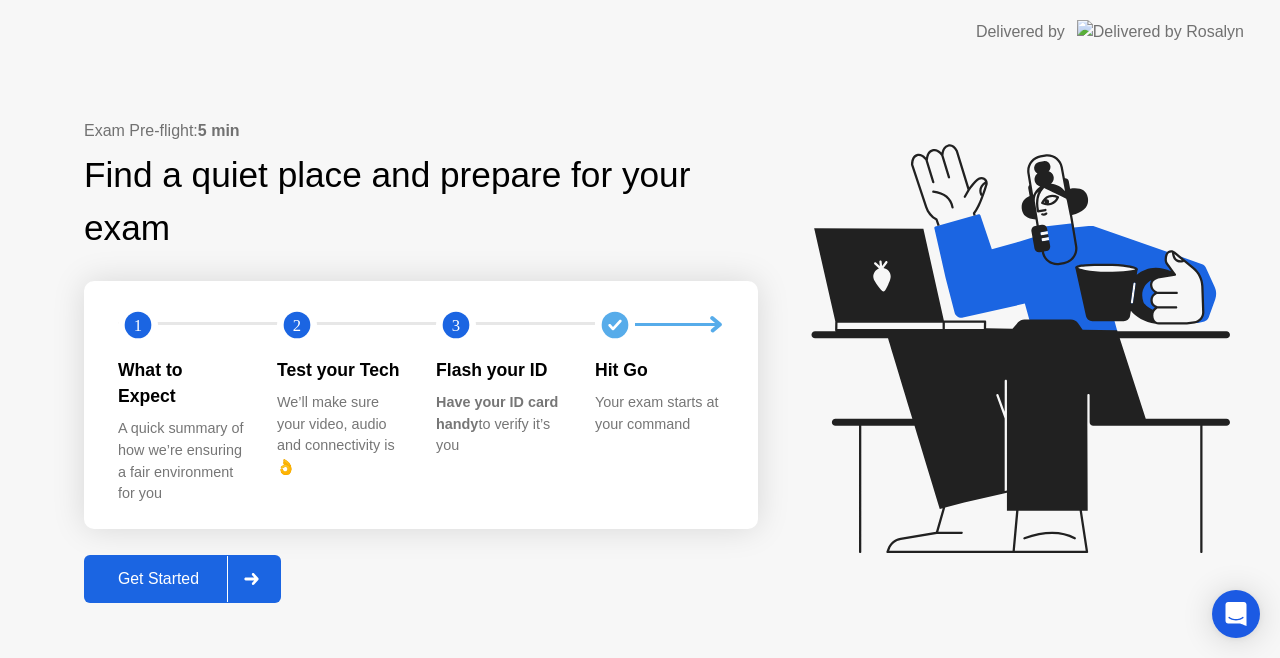 click on "Get Started" 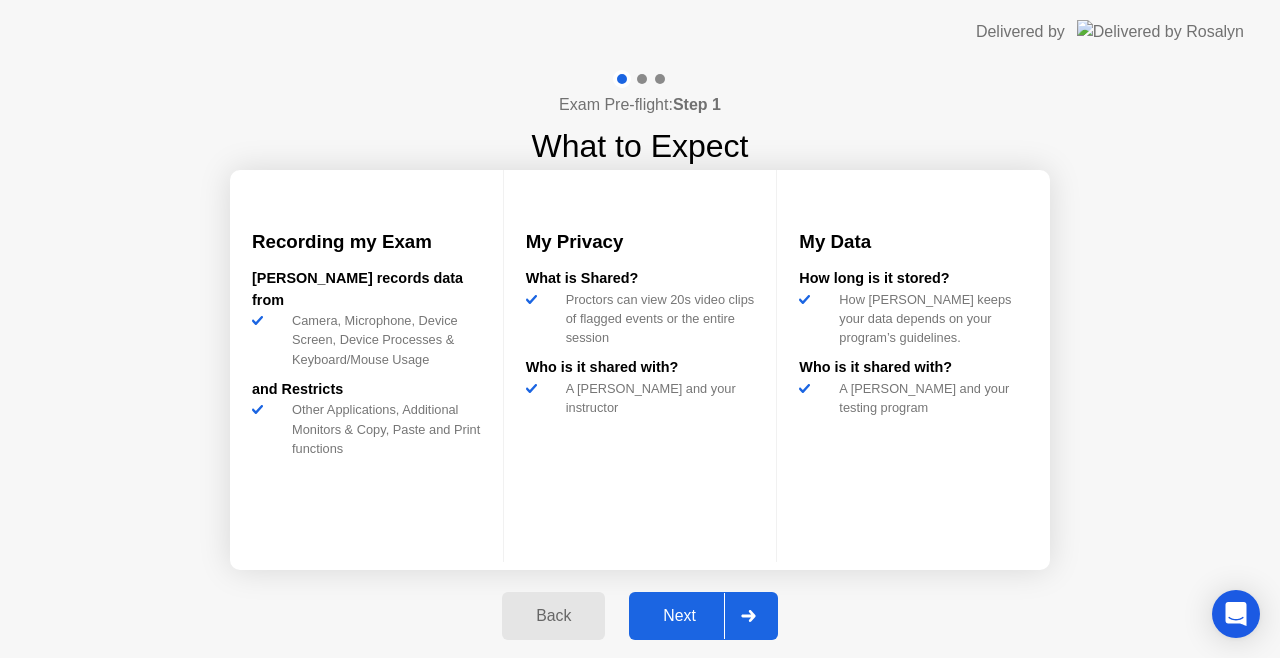 click on "Next" 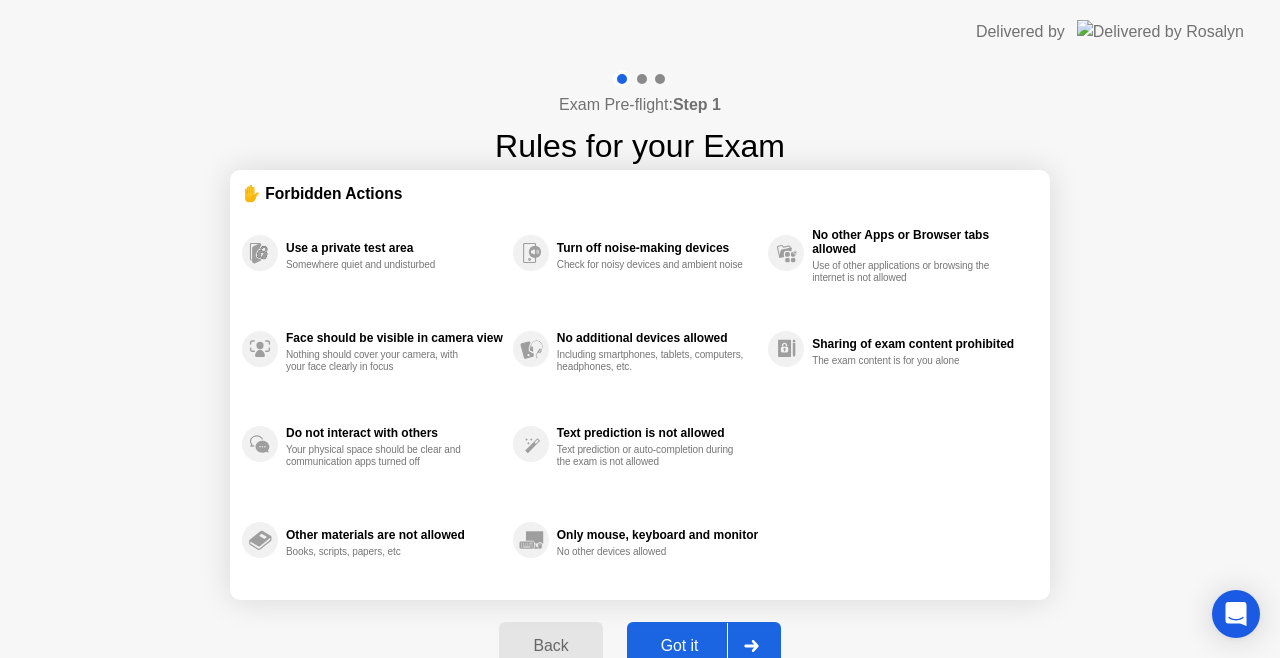 click on "Back Got it" 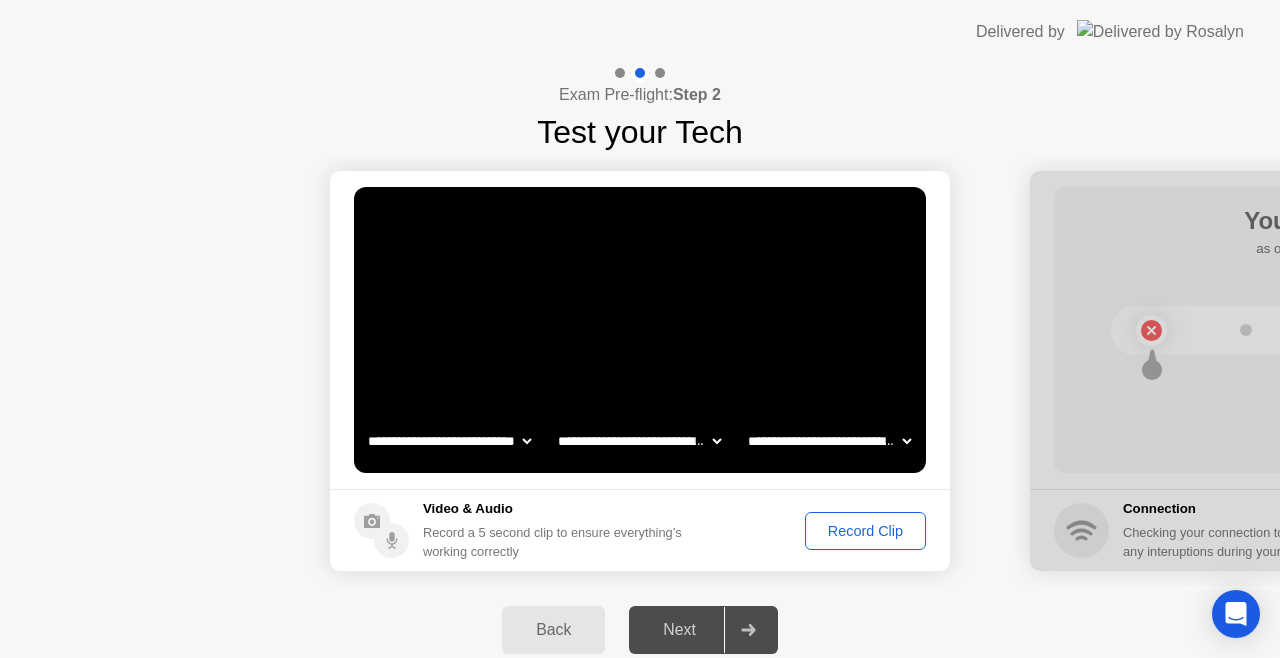 click on "Record Clip" 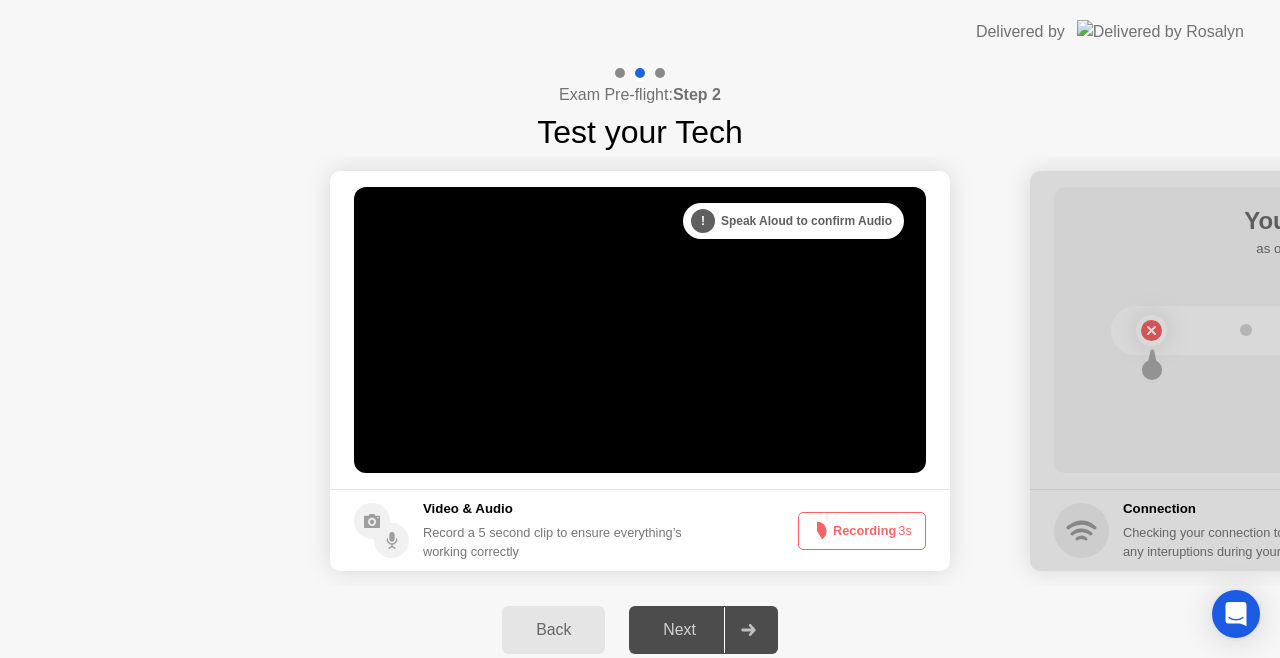 click 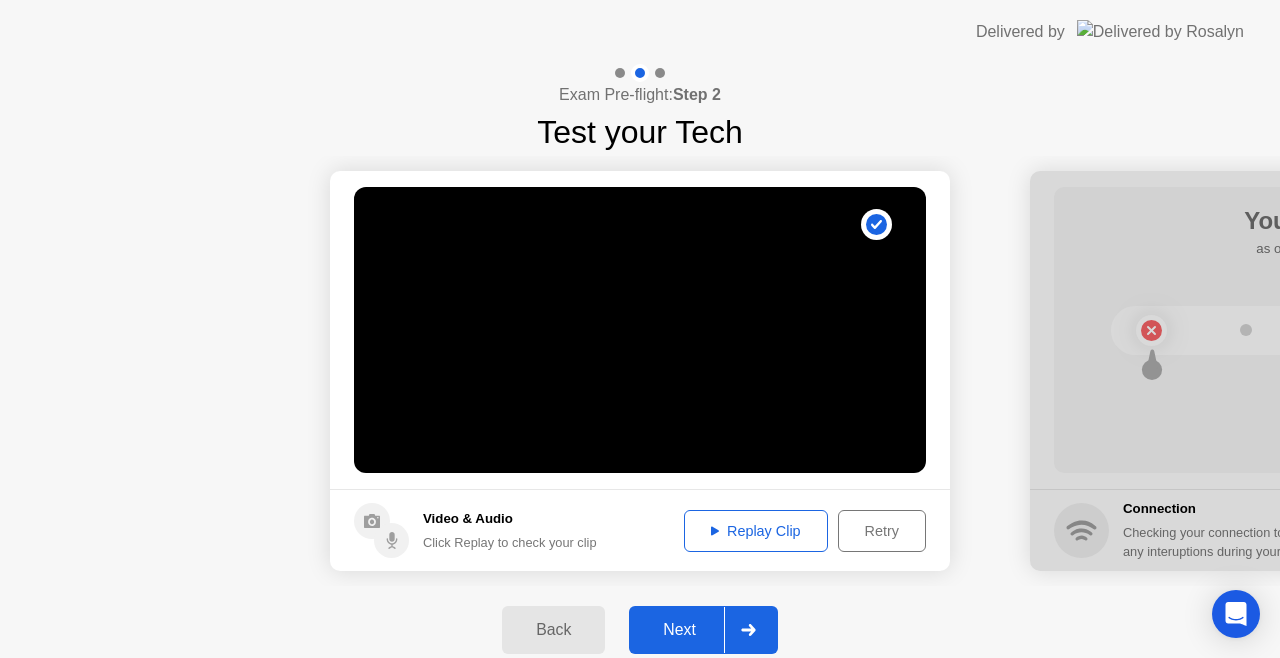 click on "Next" 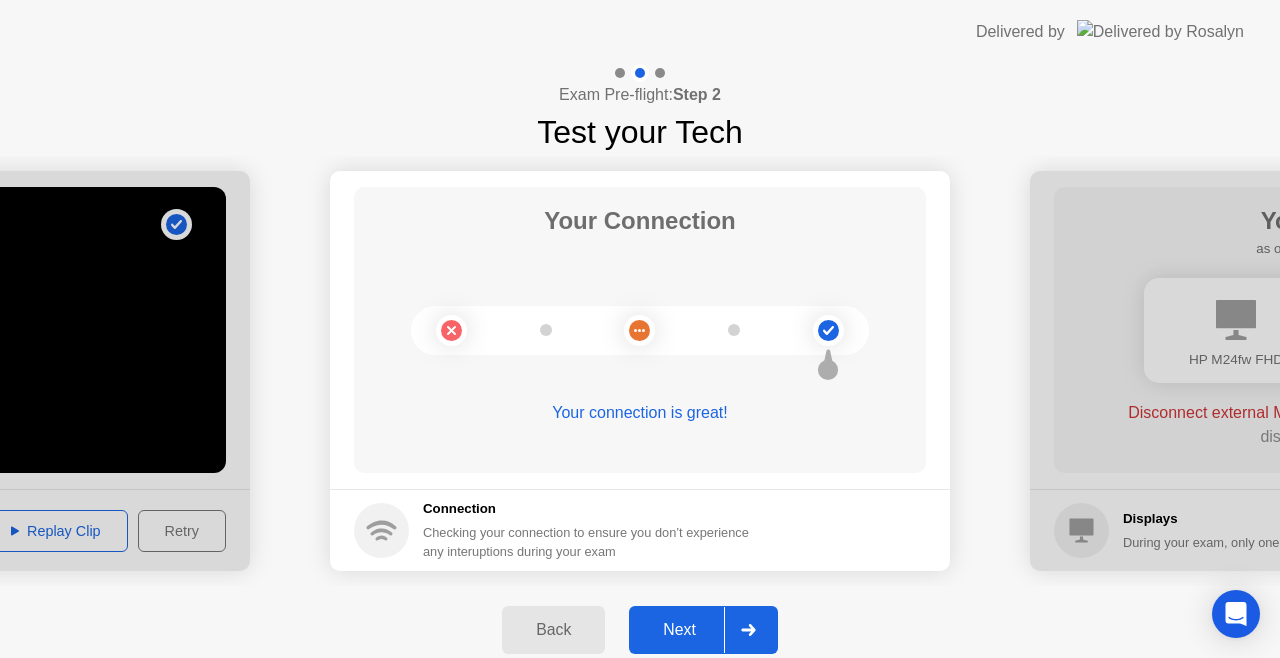 click on "Next" 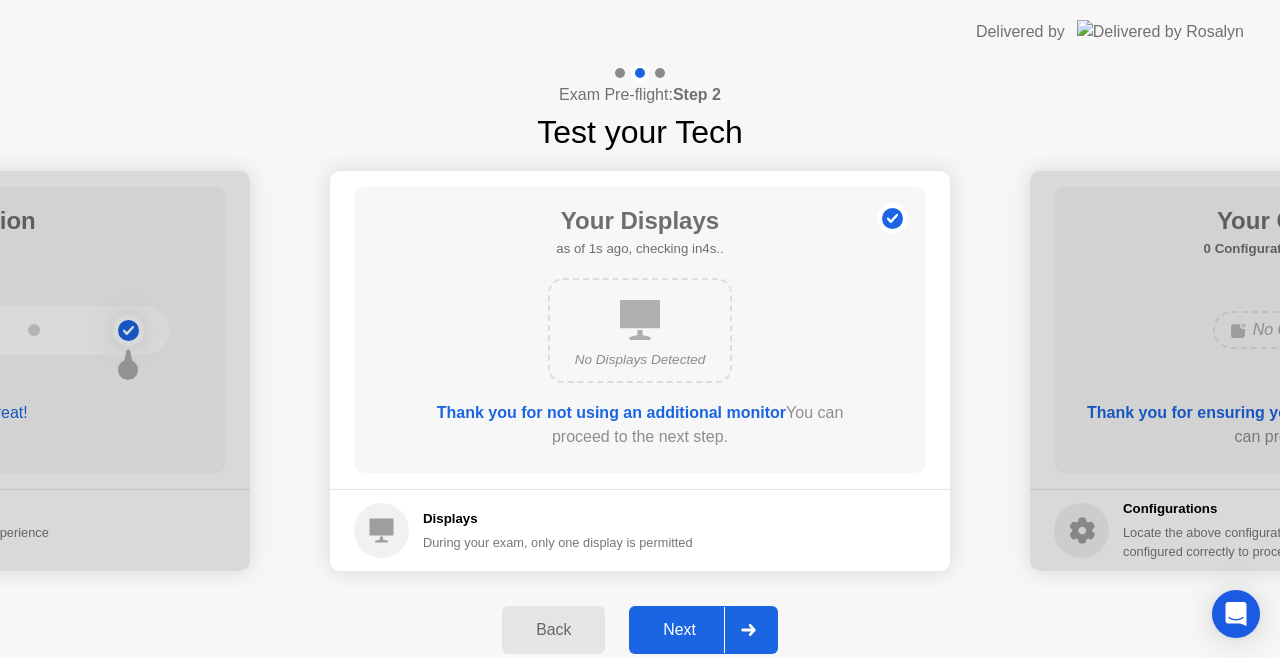click on "Next" 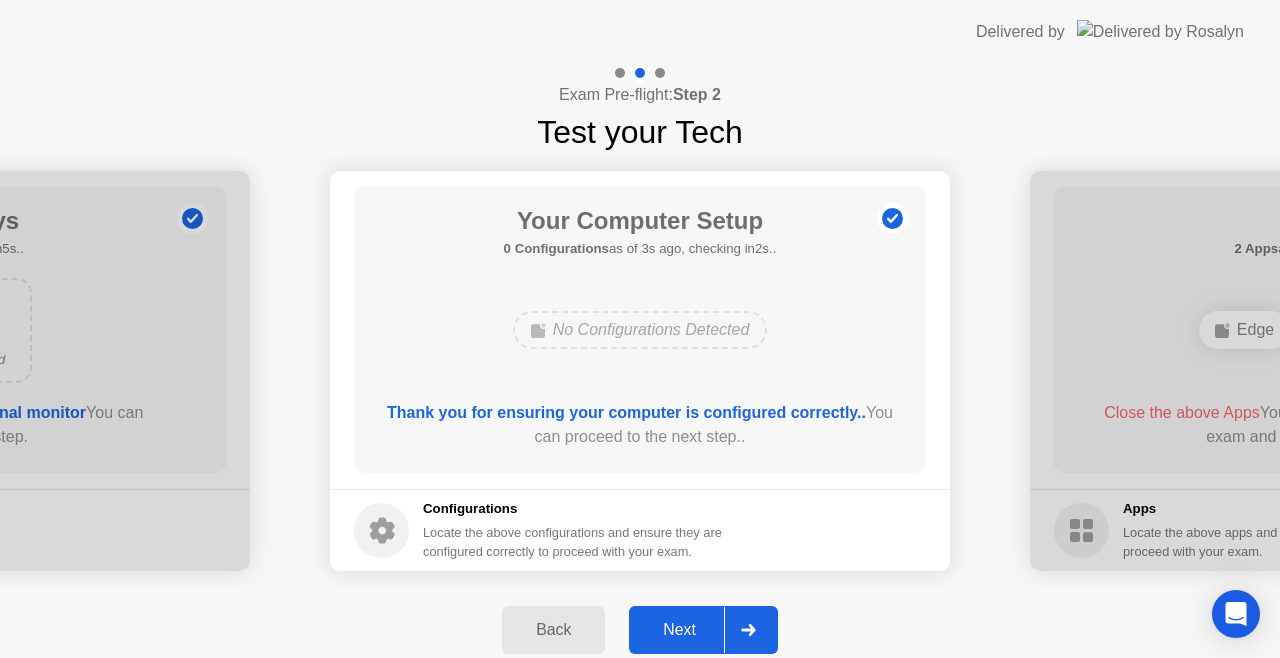 click on "Next" 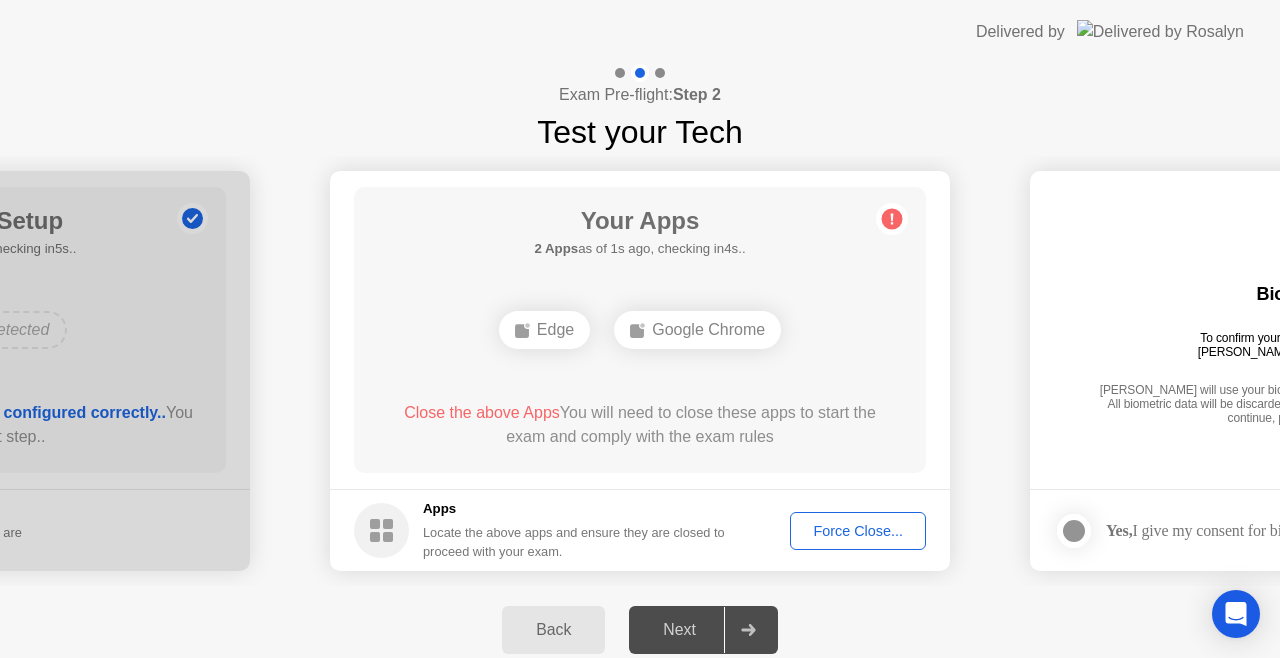 click on "Force Close..." 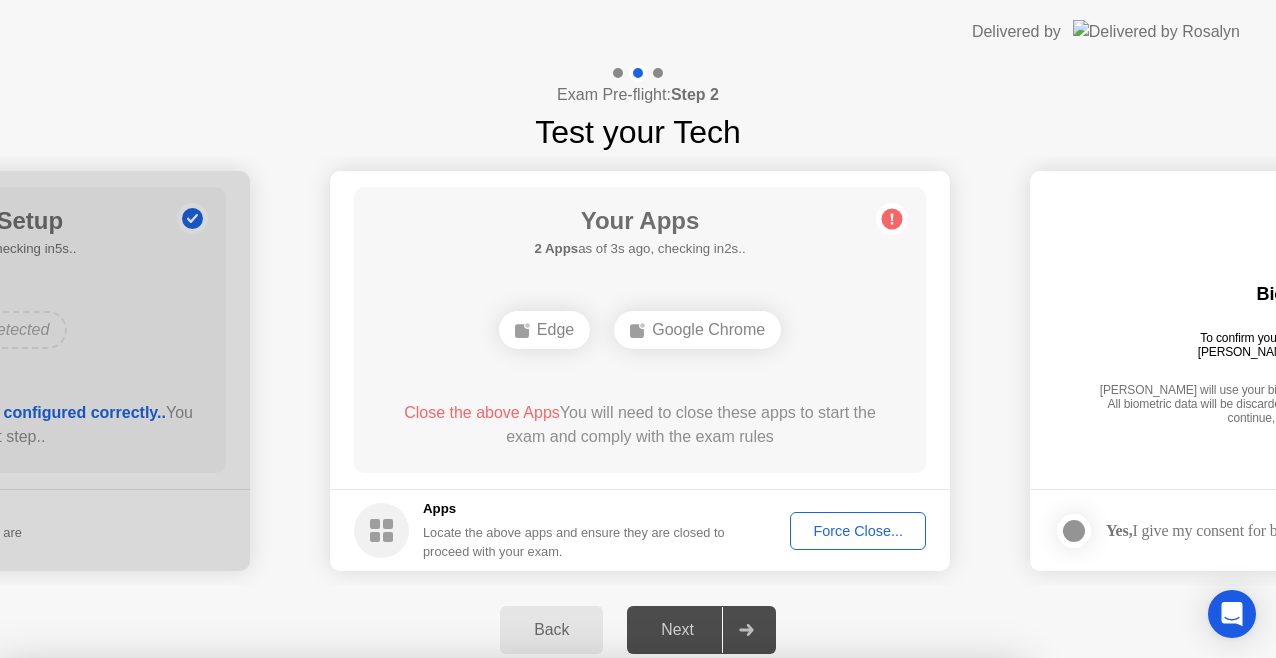 click on "Confirm" at bounding box center (577, 934) 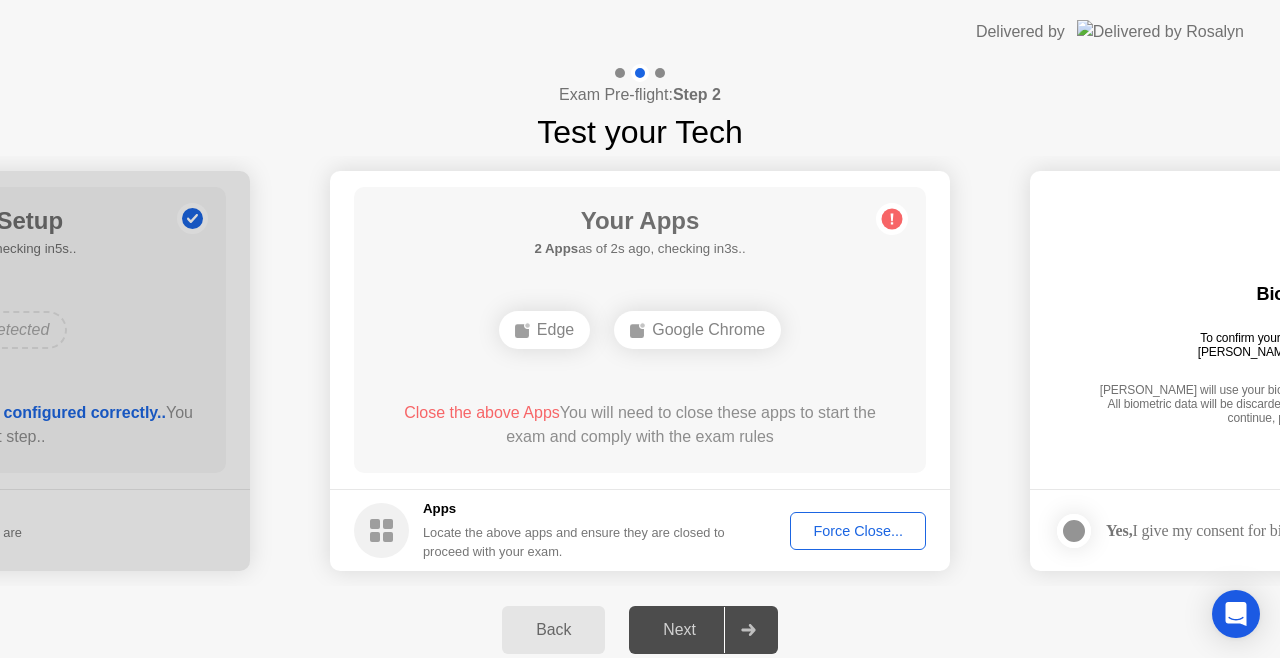 click on "Force Close..." 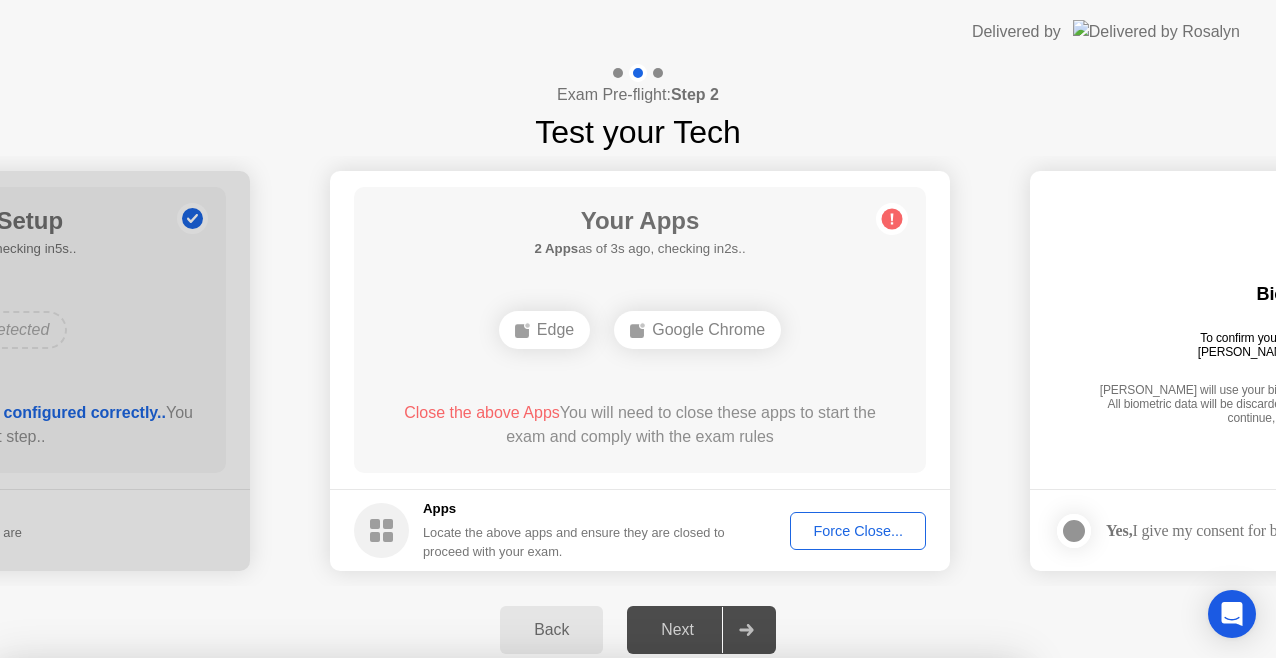 click on "Confirm" at bounding box center (577, 934) 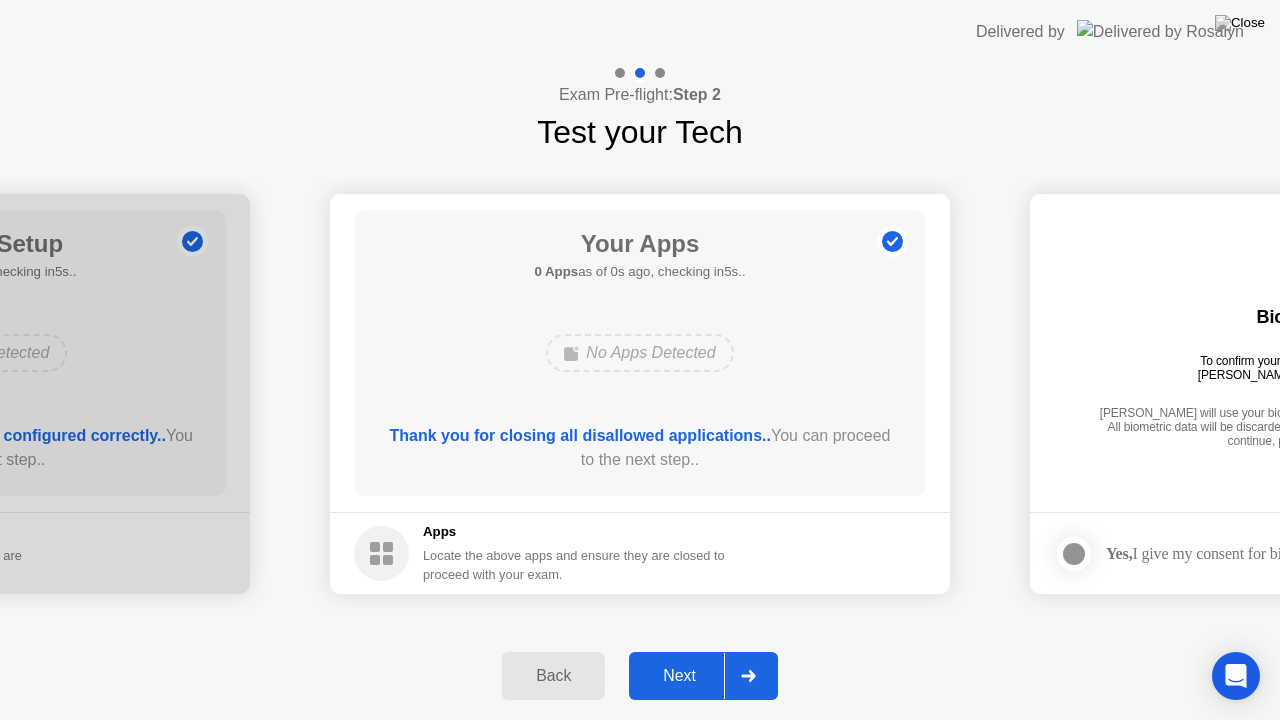 click on "Next" 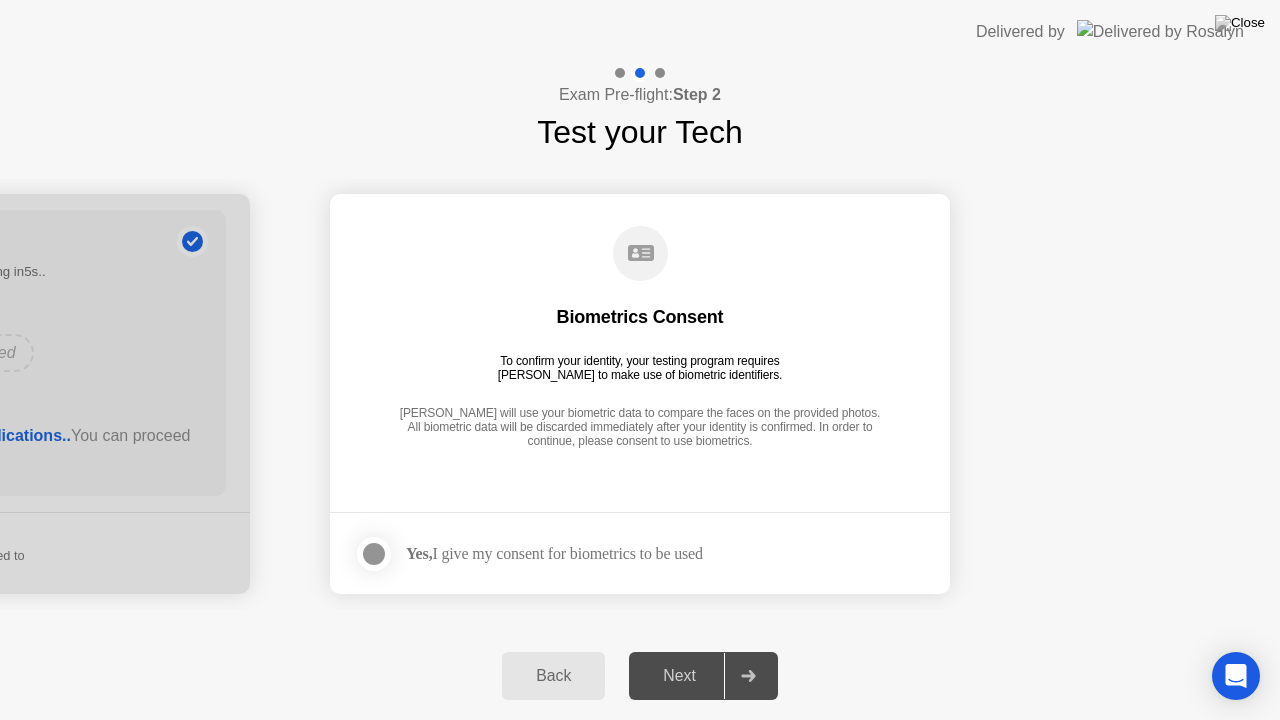 click 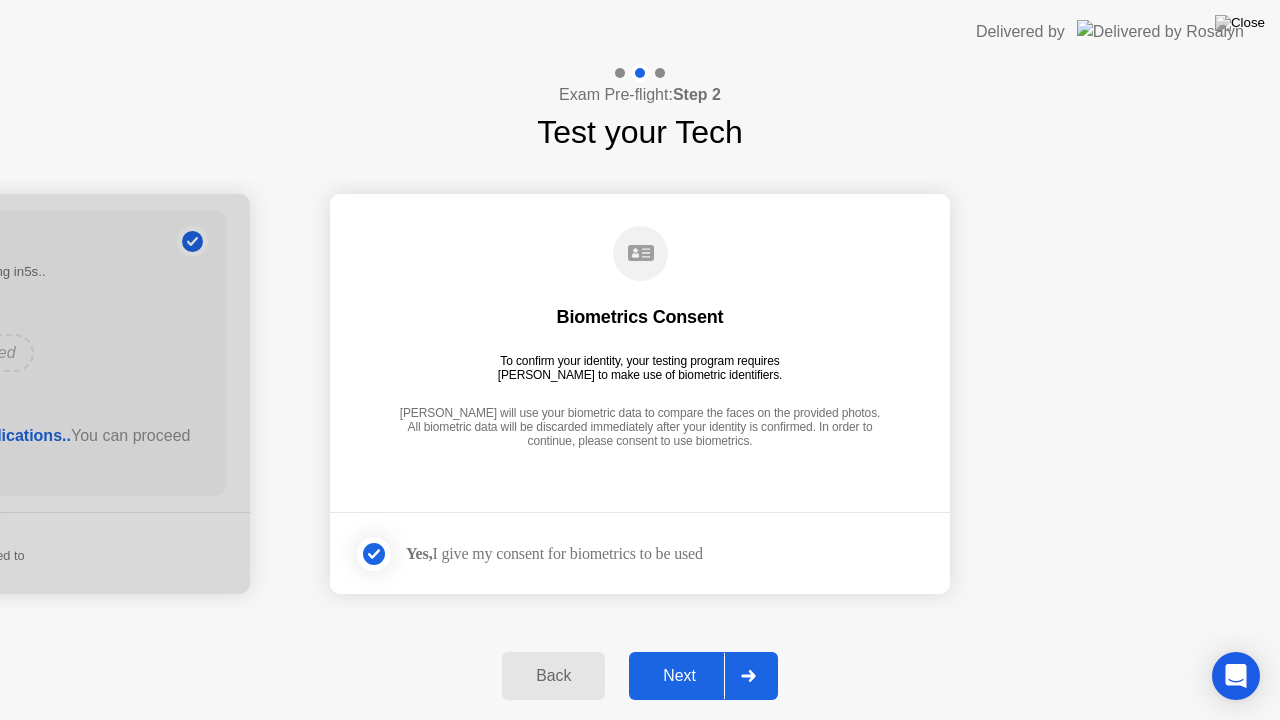 click on "Next" 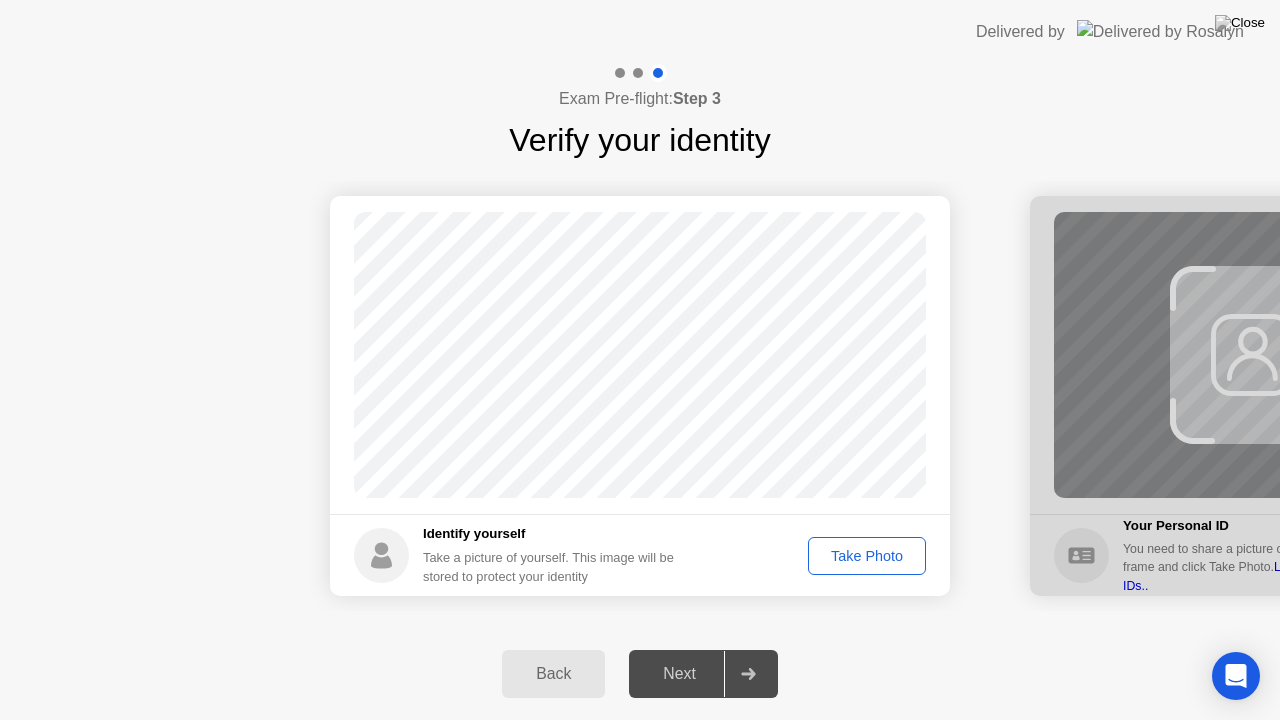 click on "Identify yourself Take a picture of yourself. This image will be stored to protect your identity Take Photo" 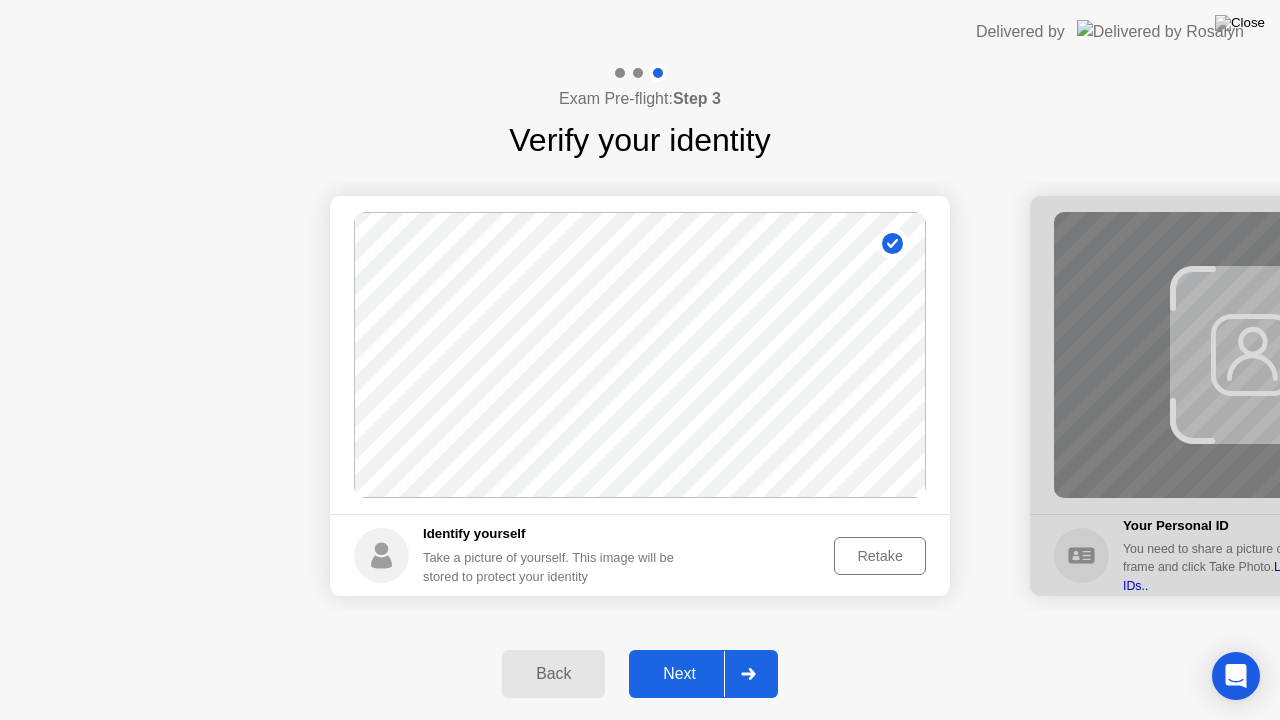 click on "Next" 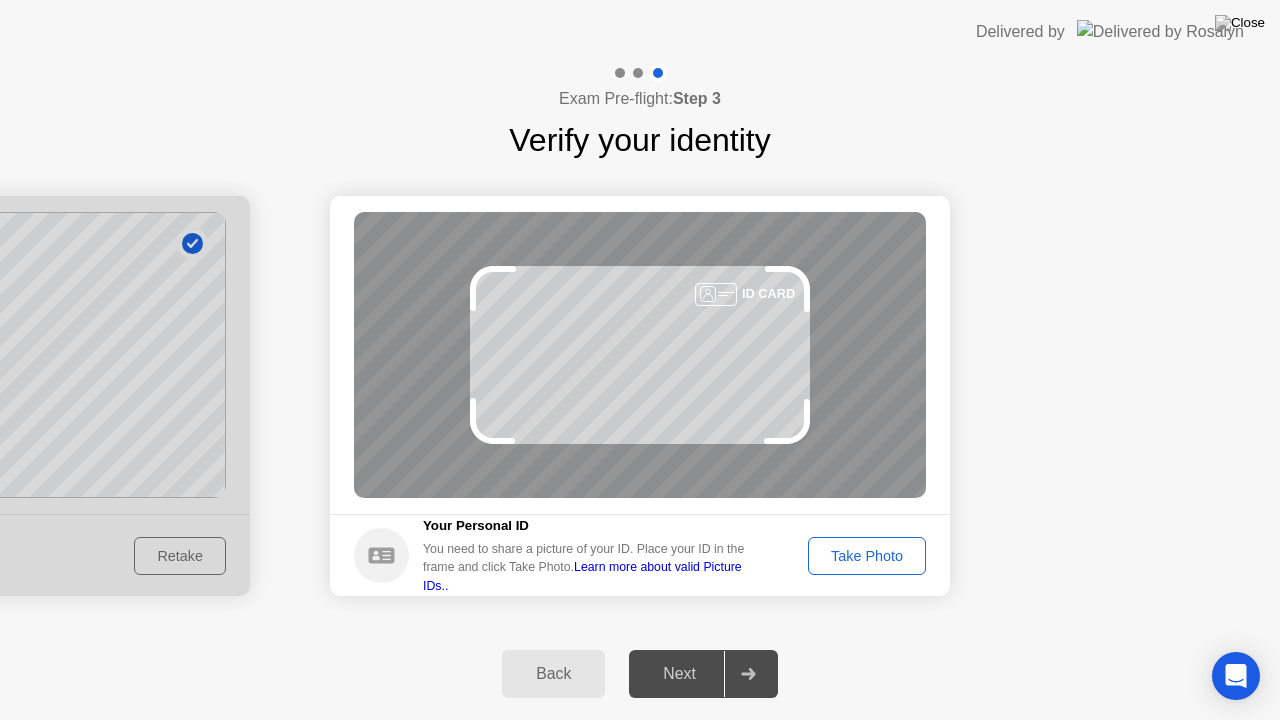 click on "Take Photo" 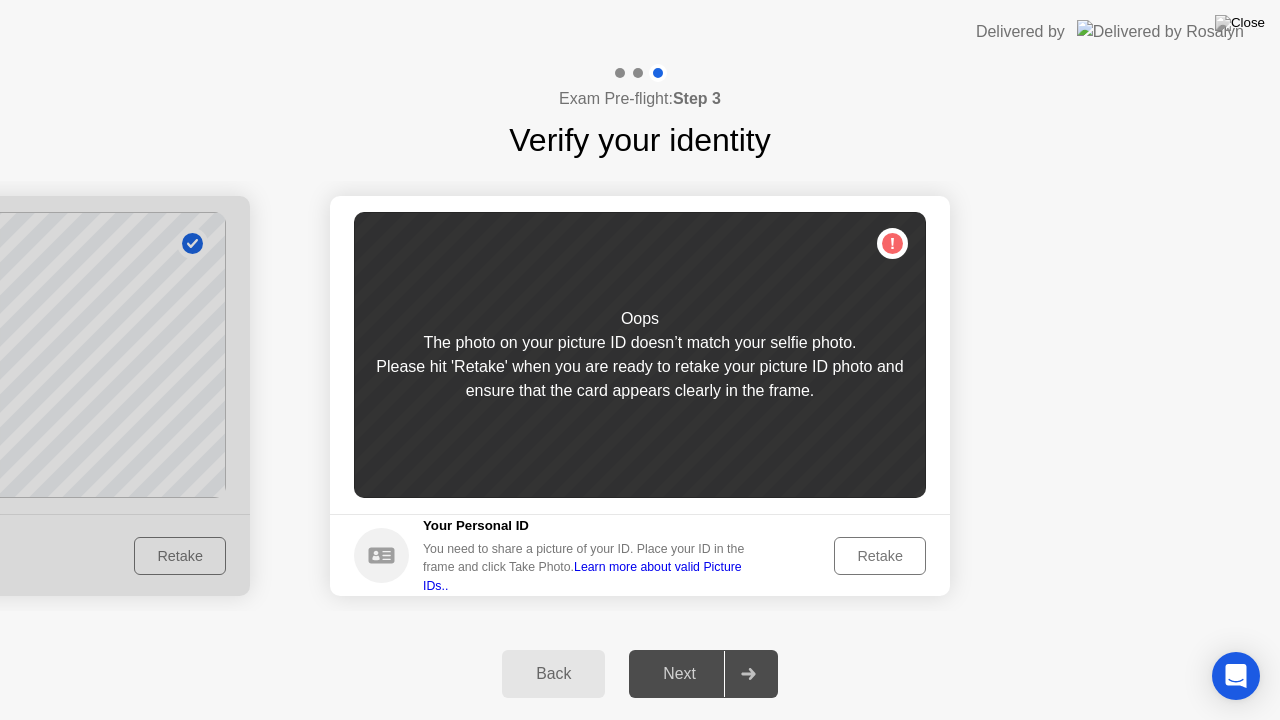 click on "Retake" 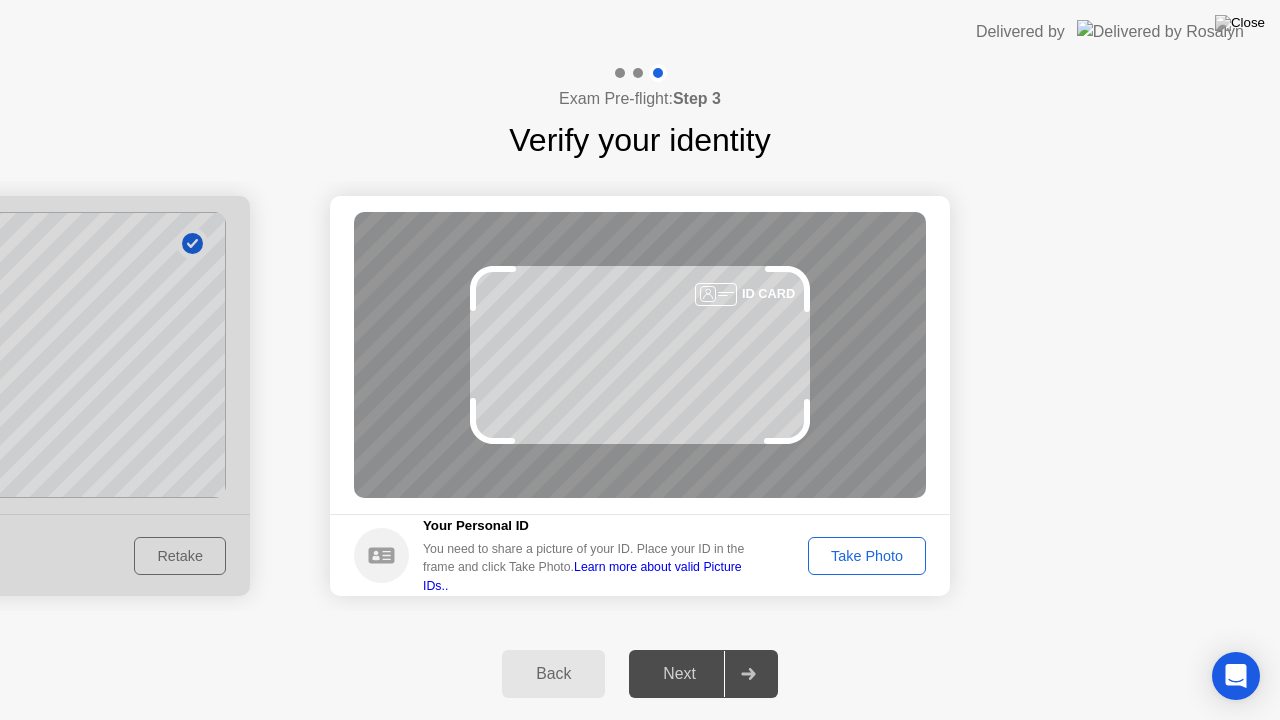 click on "Take Photo" 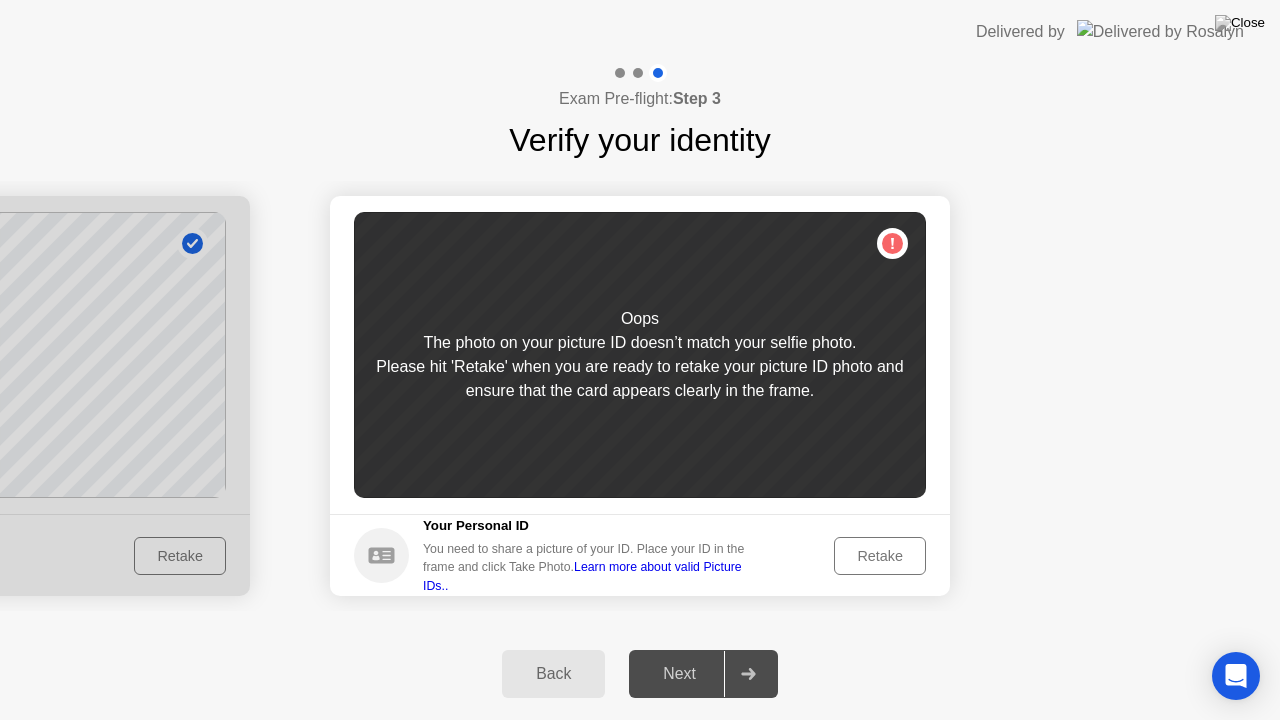 click on "Retake" 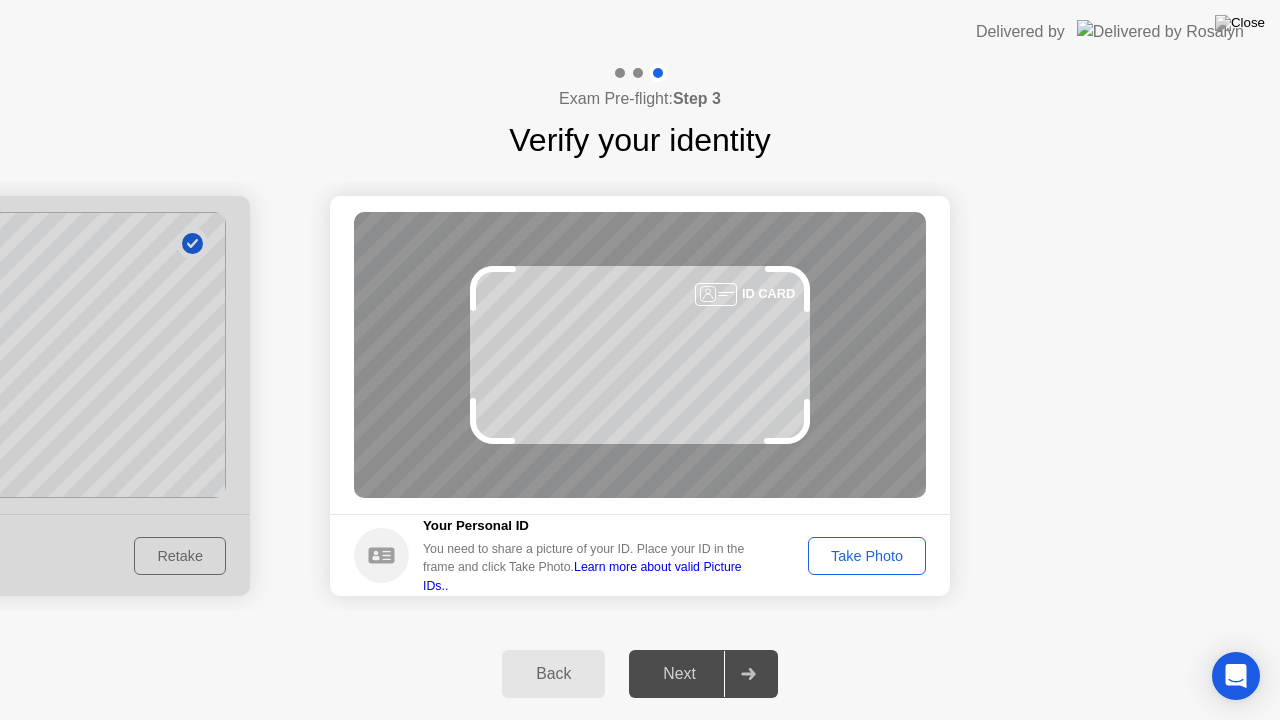 click on "Take Photo" 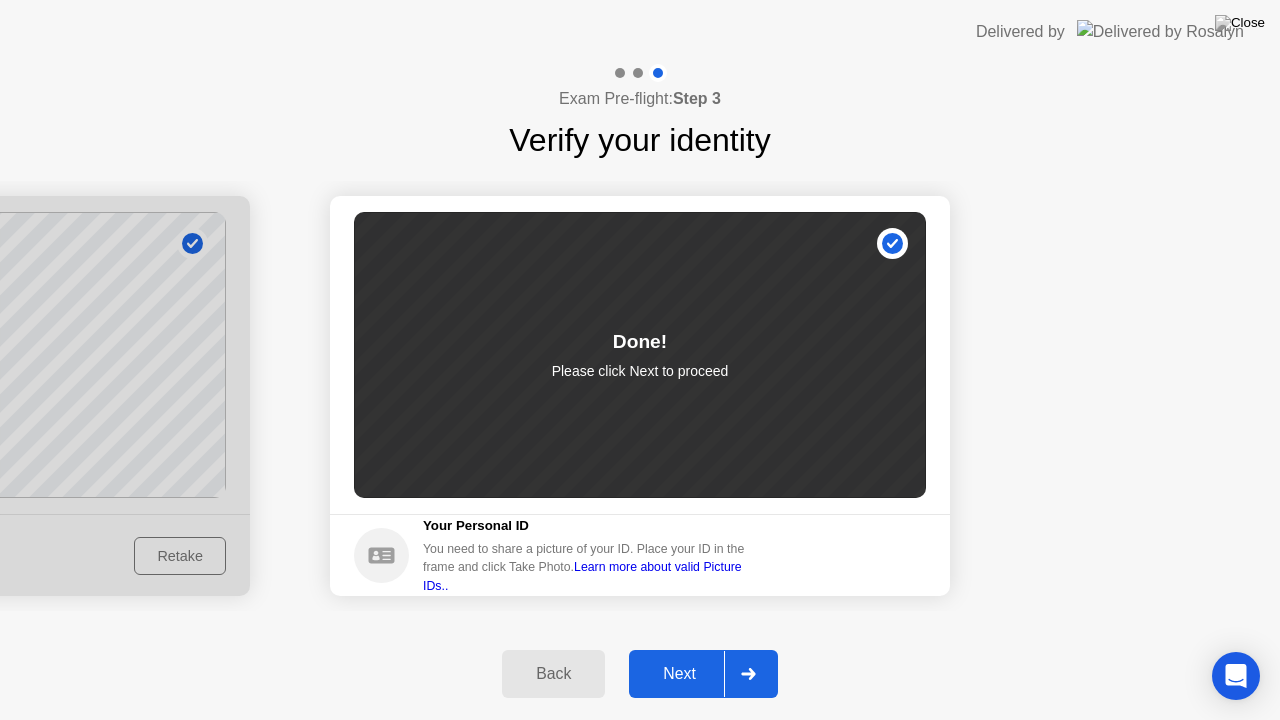 click on "Next" 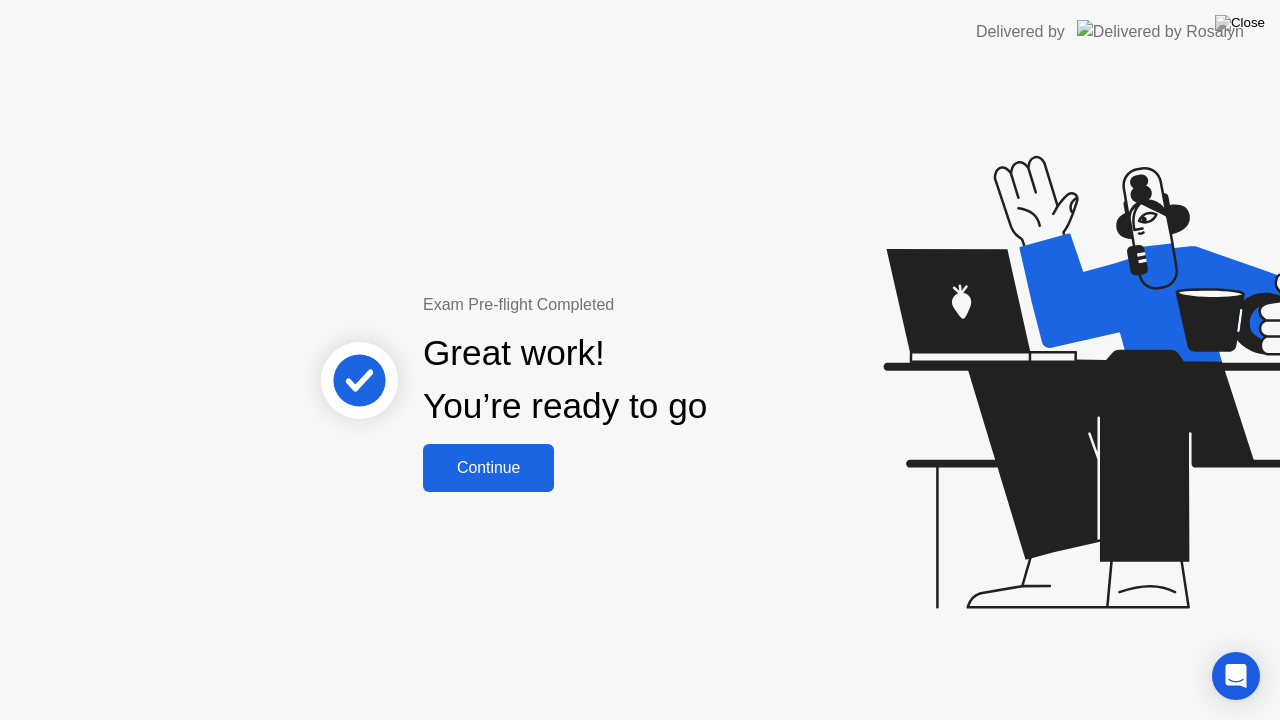 click on "Continue" 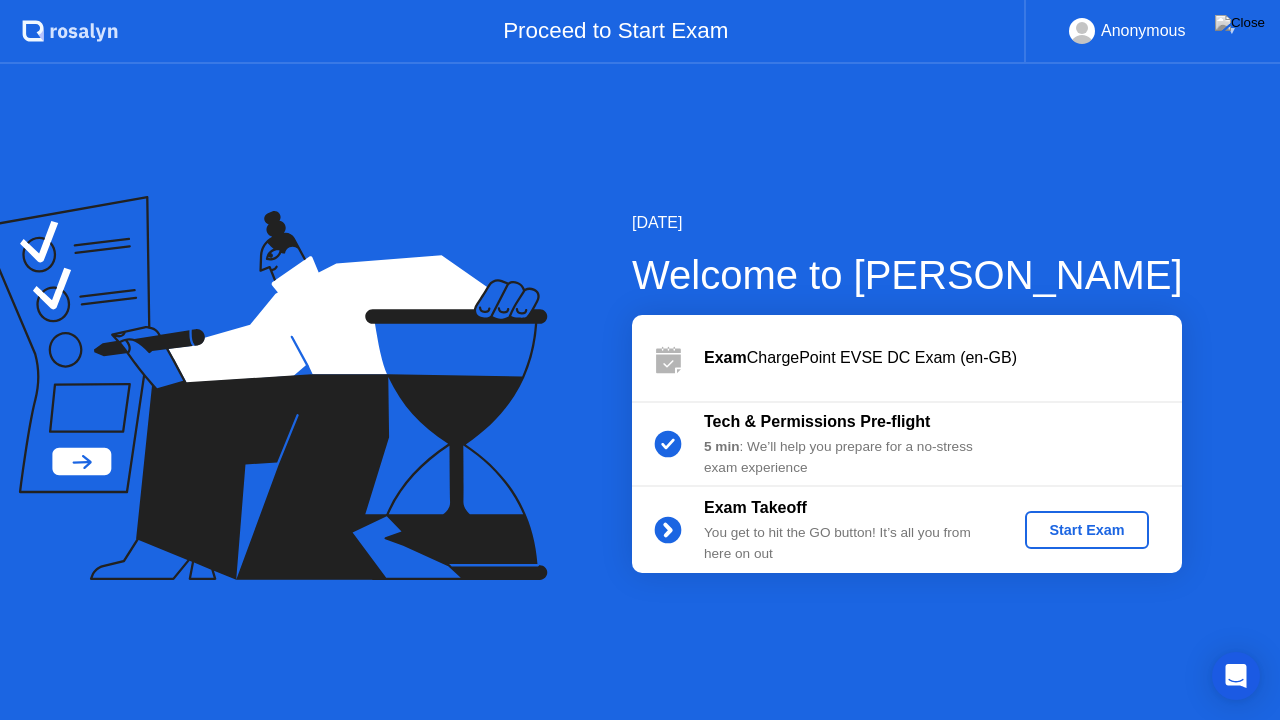 click on "Start Exam" 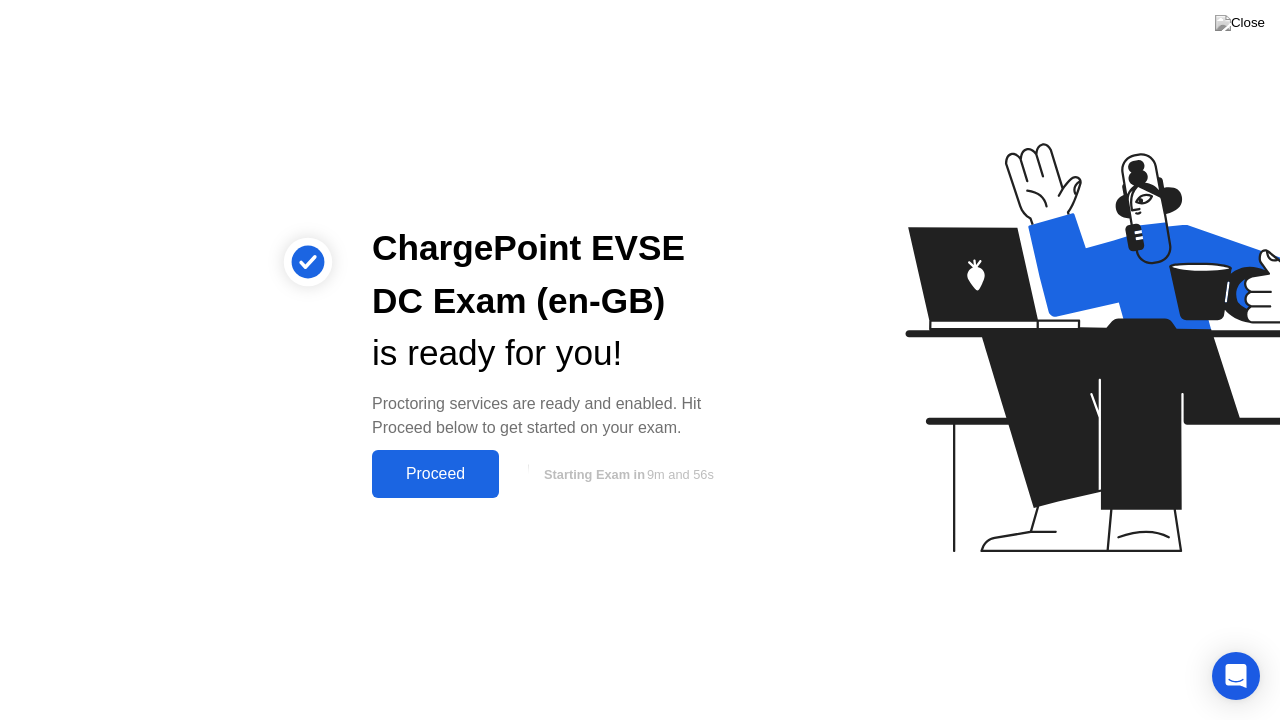 click on "Proceed" 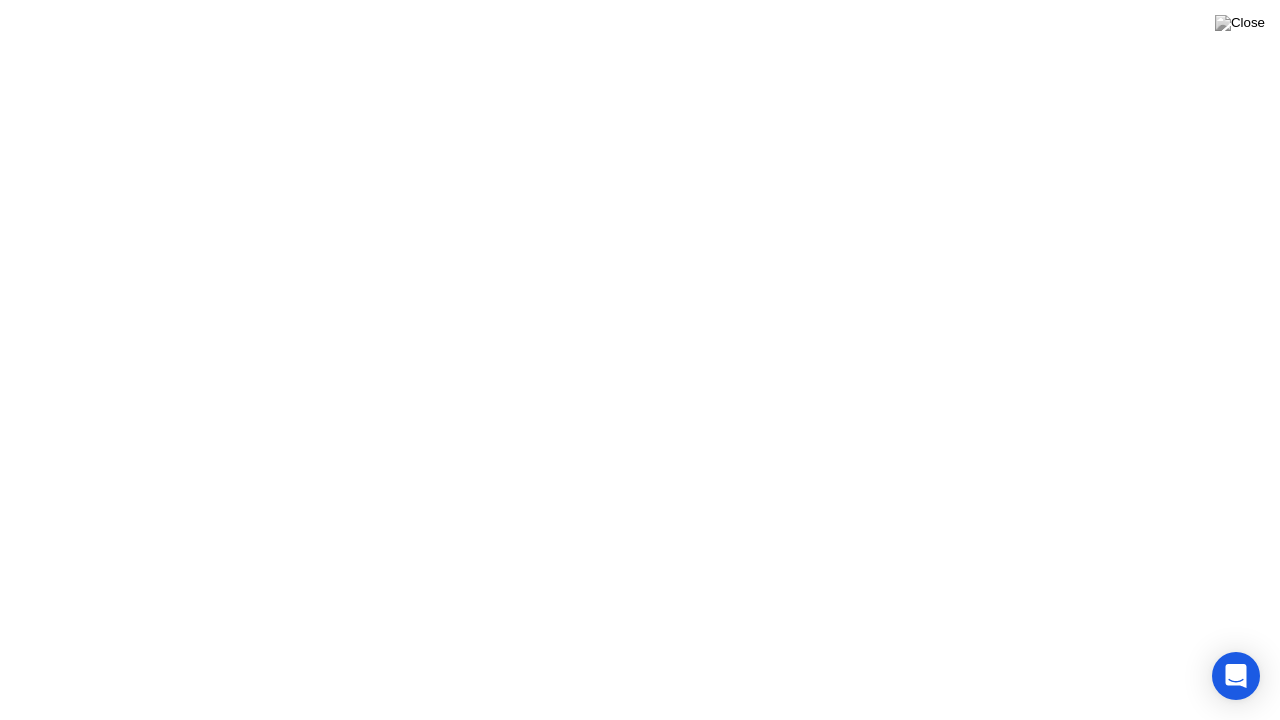 click on "ChargePoint EVSE DC Exam (en-GB)" 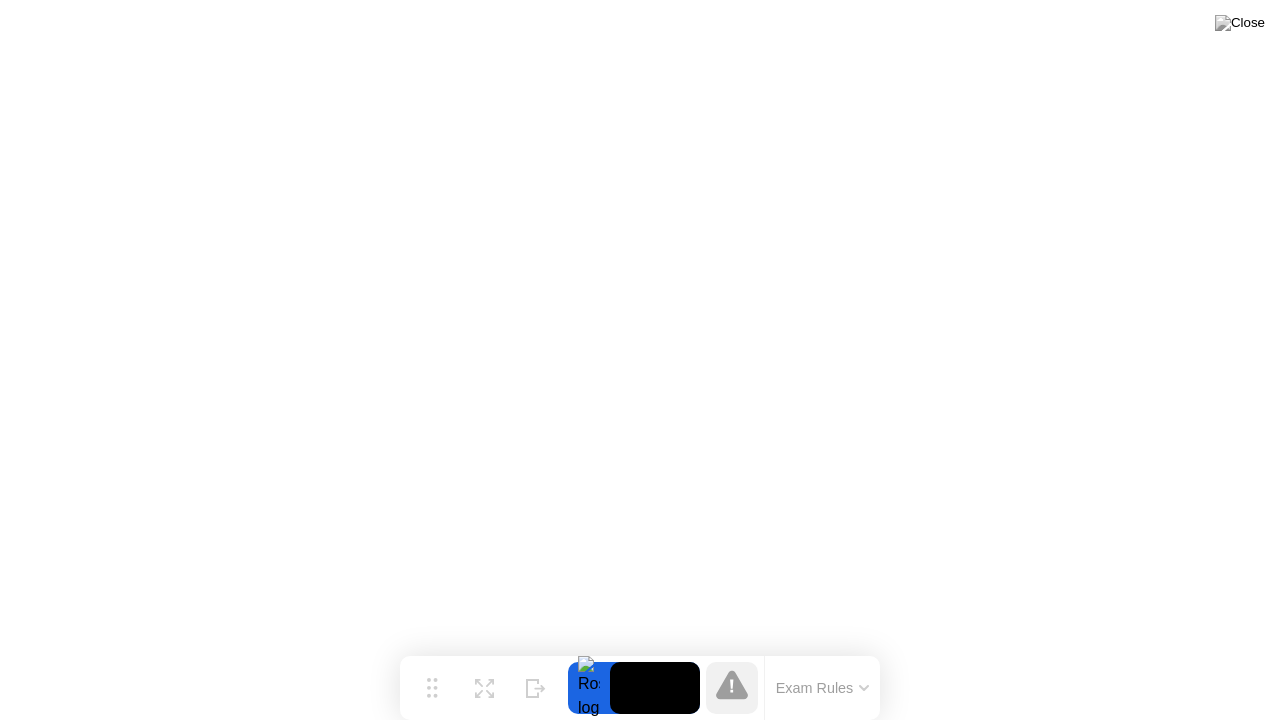 click on "Exam Rules" 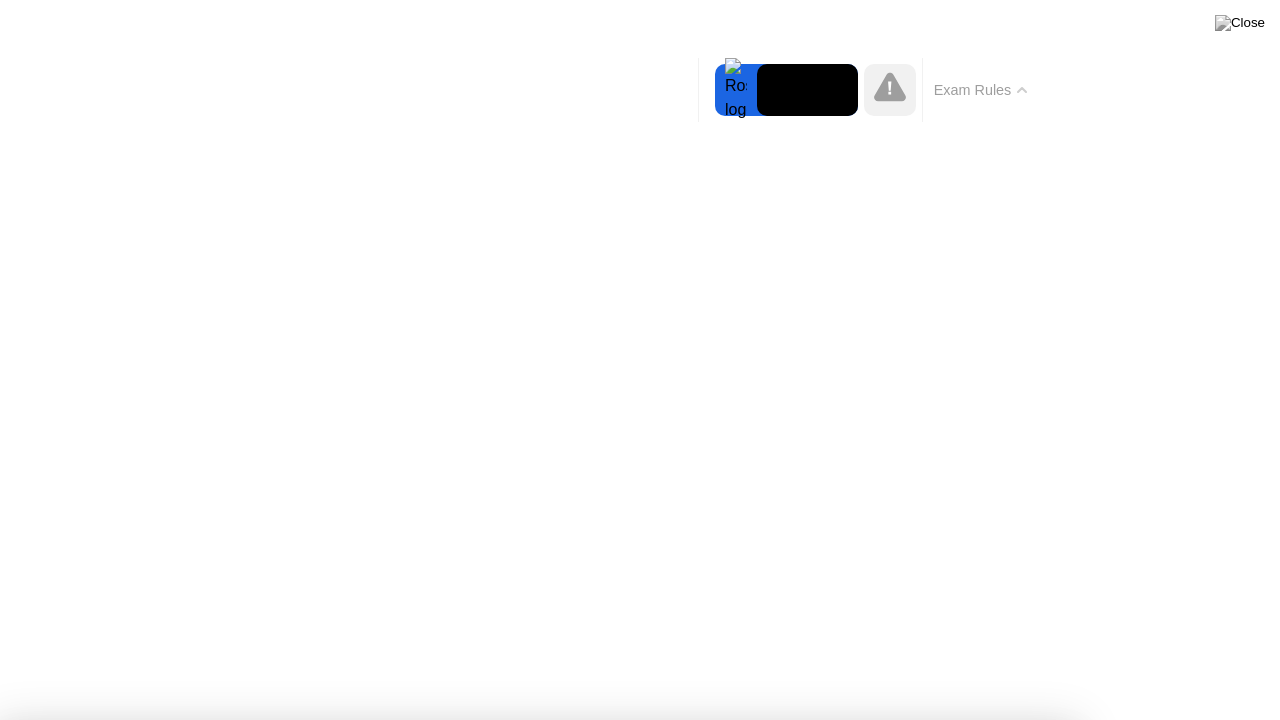click on "Got it!" at bounding box center (537, 1289) 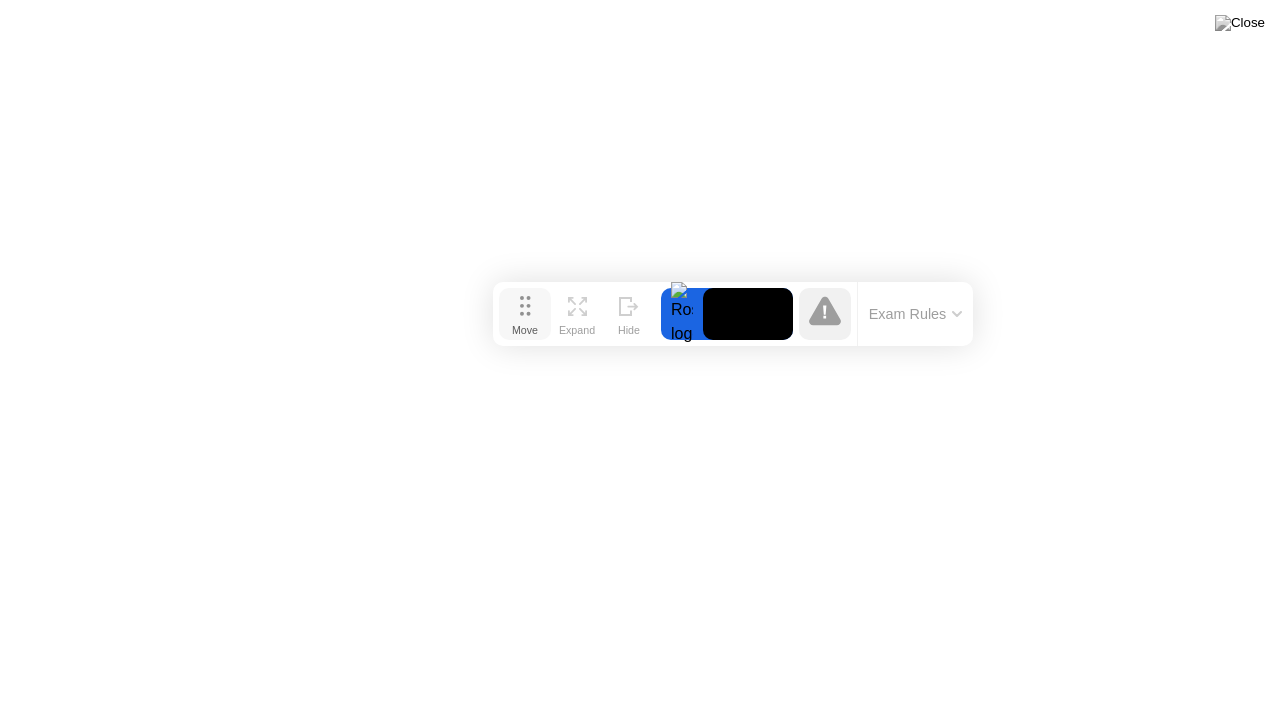 drag, startPoint x: 443, startPoint y: 684, endPoint x: 535, endPoint y: 351, distance: 345.47504 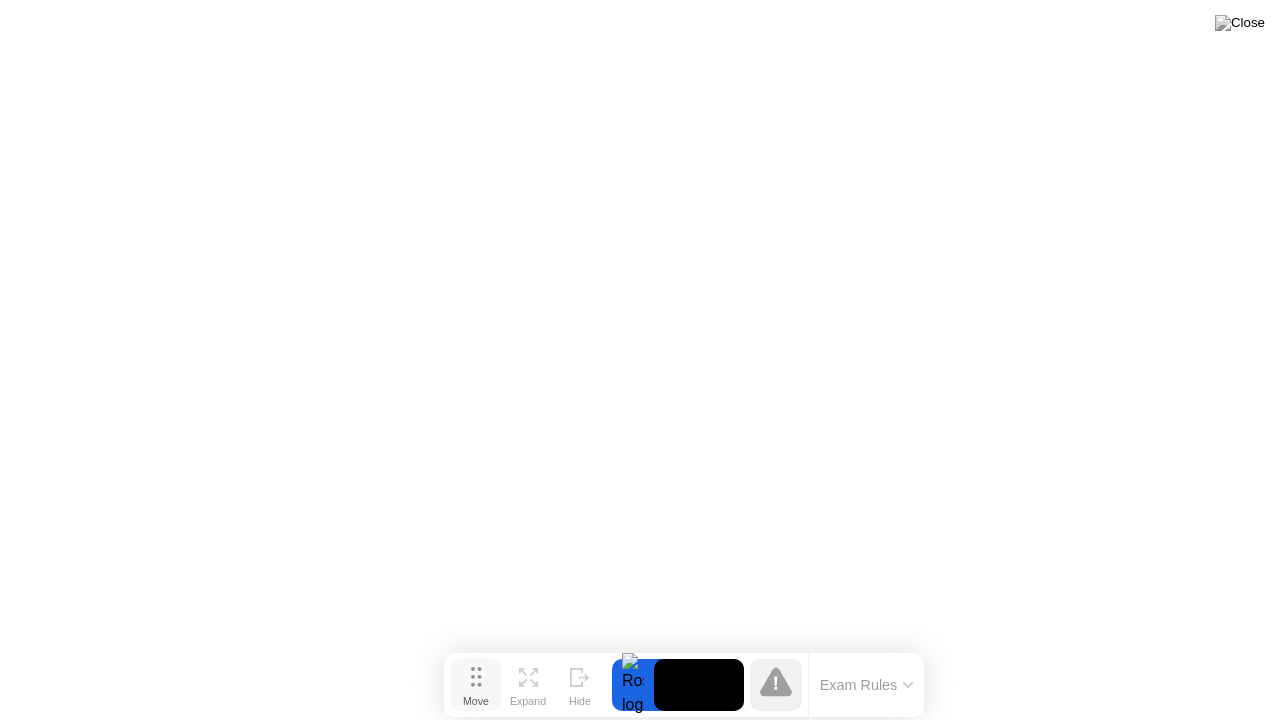 drag, startPoint x: 533, startPoint y: 350, endPoint x: 485, endPoint y: 680, distance: 333.47263 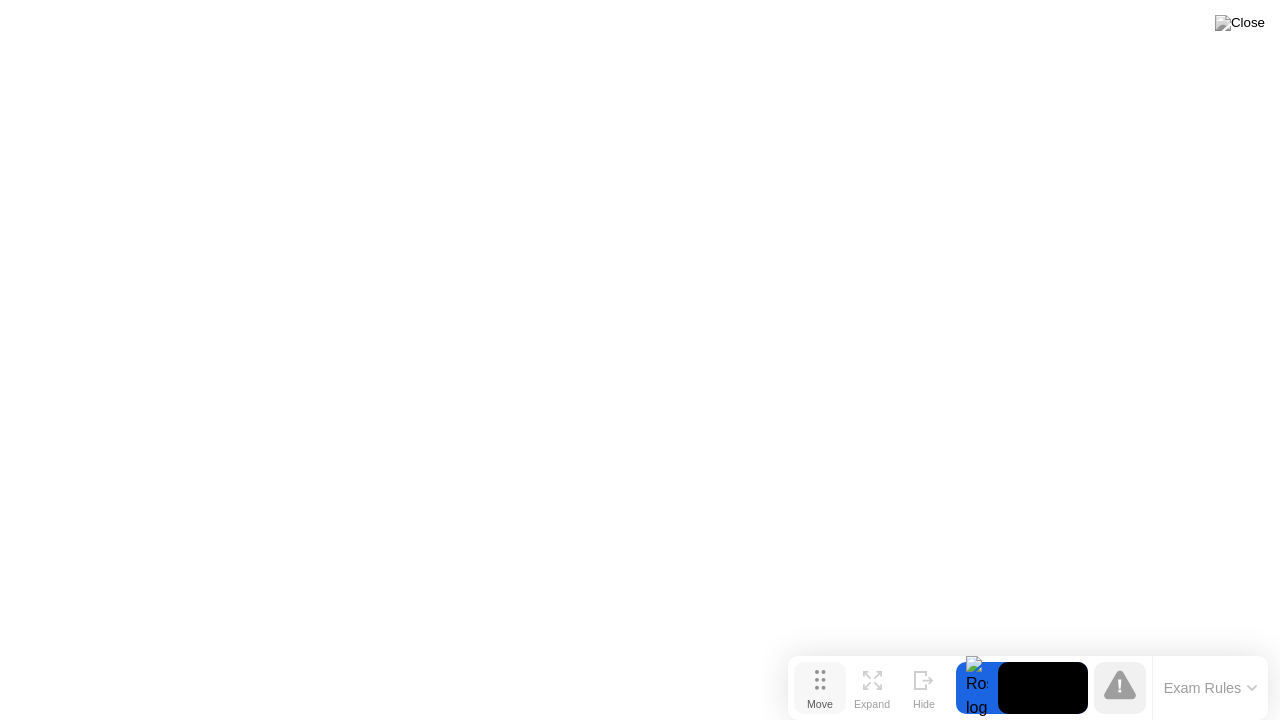 drag, startPoint x: 472, startPoint y: 682, endPoint x: 816, endPoint y: 686, distance: 344.02325 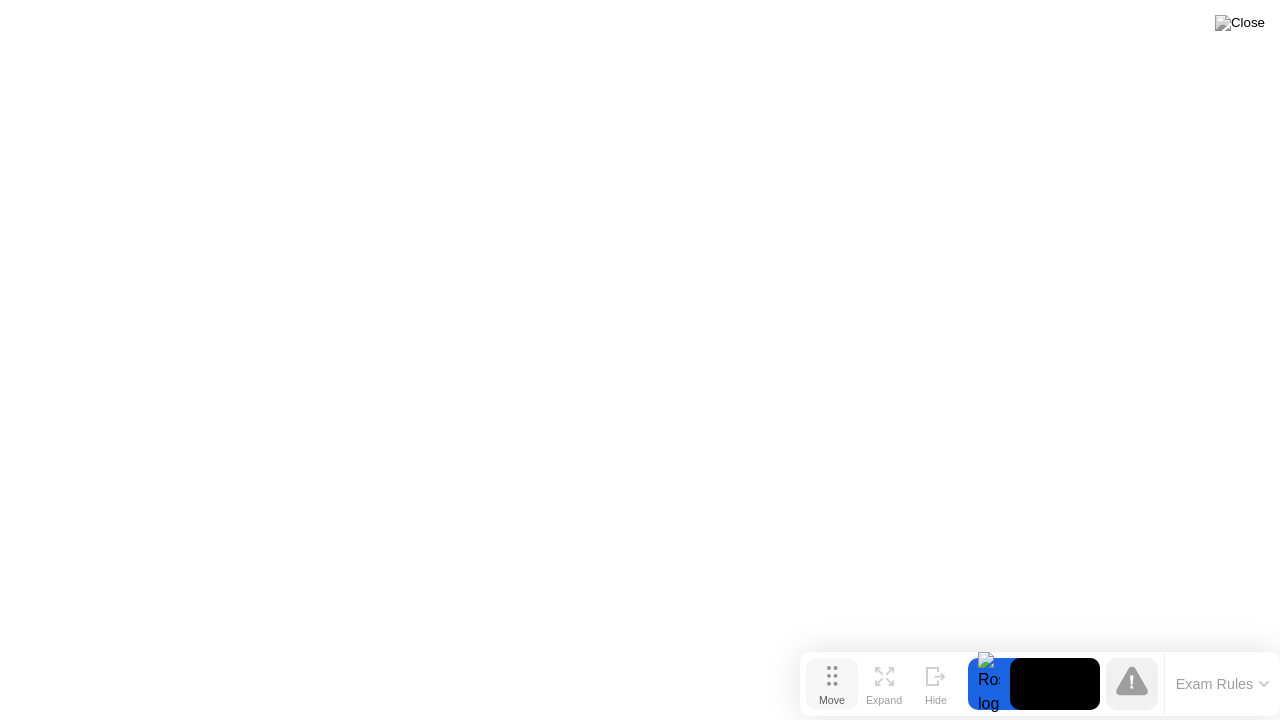 drag, startPoint x: 820, startPoint y: 690, endPoint x: 848, endPoint y: 686, distance: 28.284271 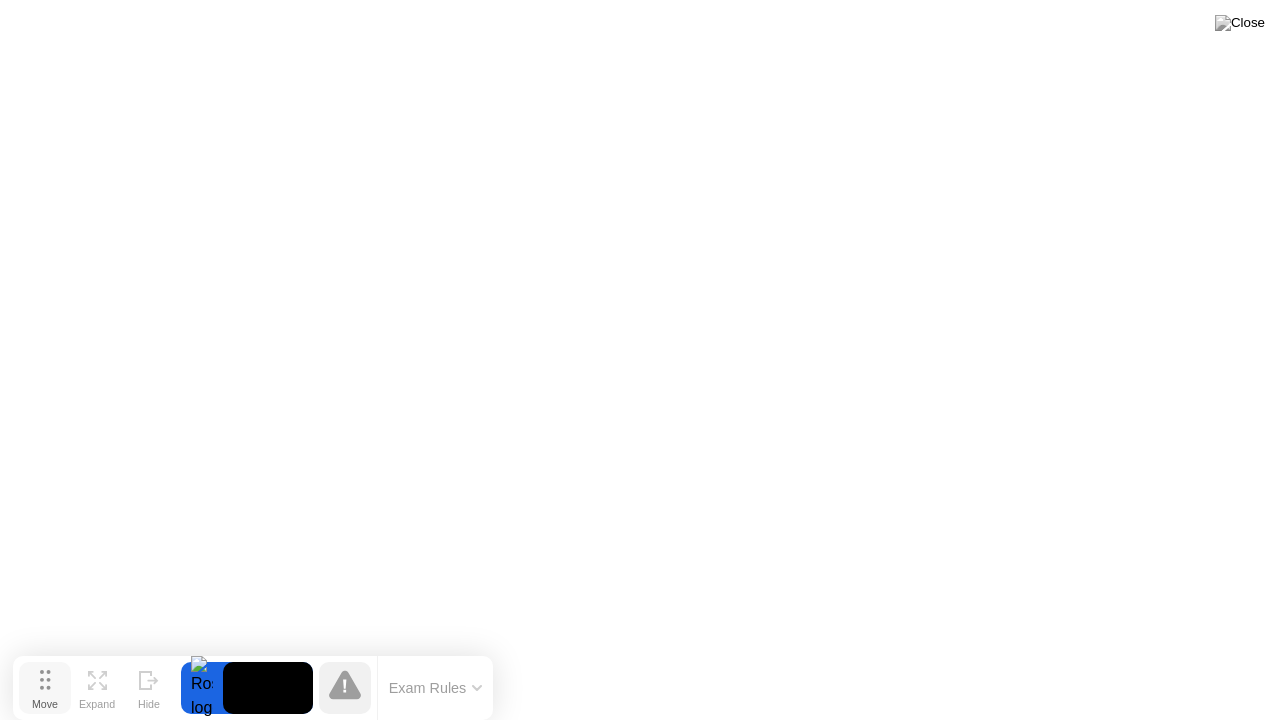 drag, startPoint x: 814, startPoint y: 700, endPoint x: 27, endPoint y: 707, distance: 787.0311 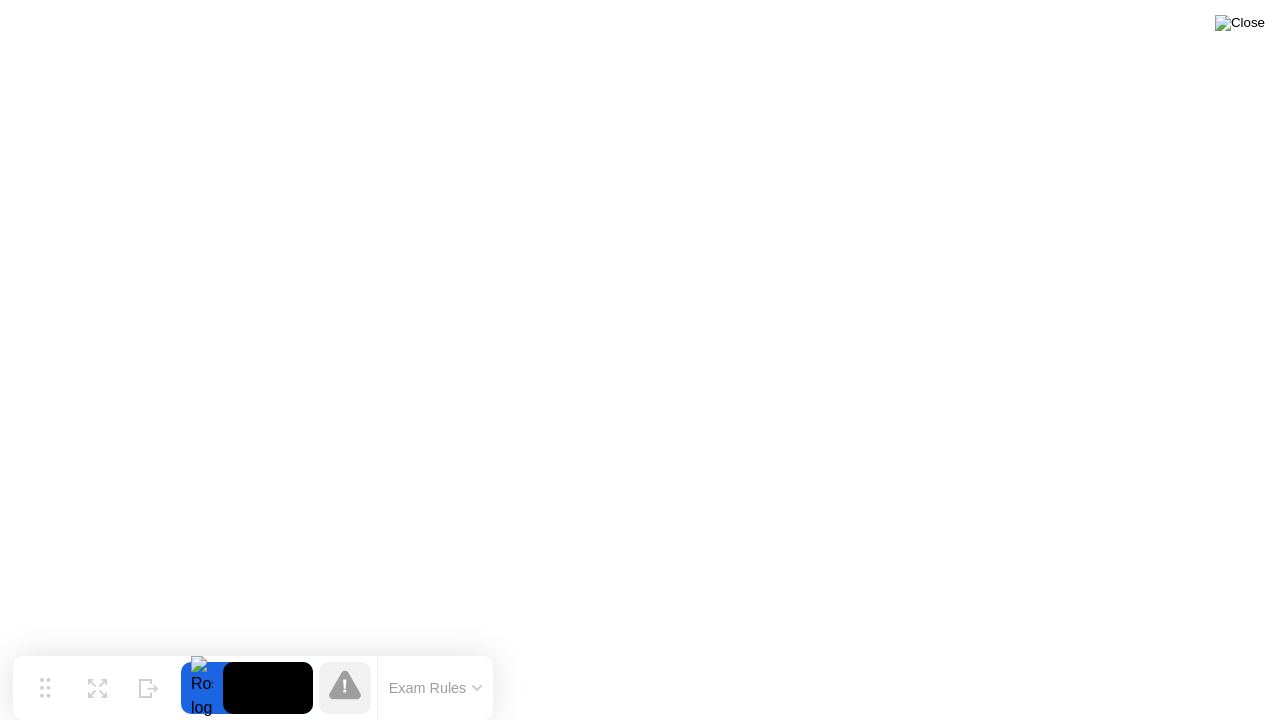 click at bounding box center (1240, 23) 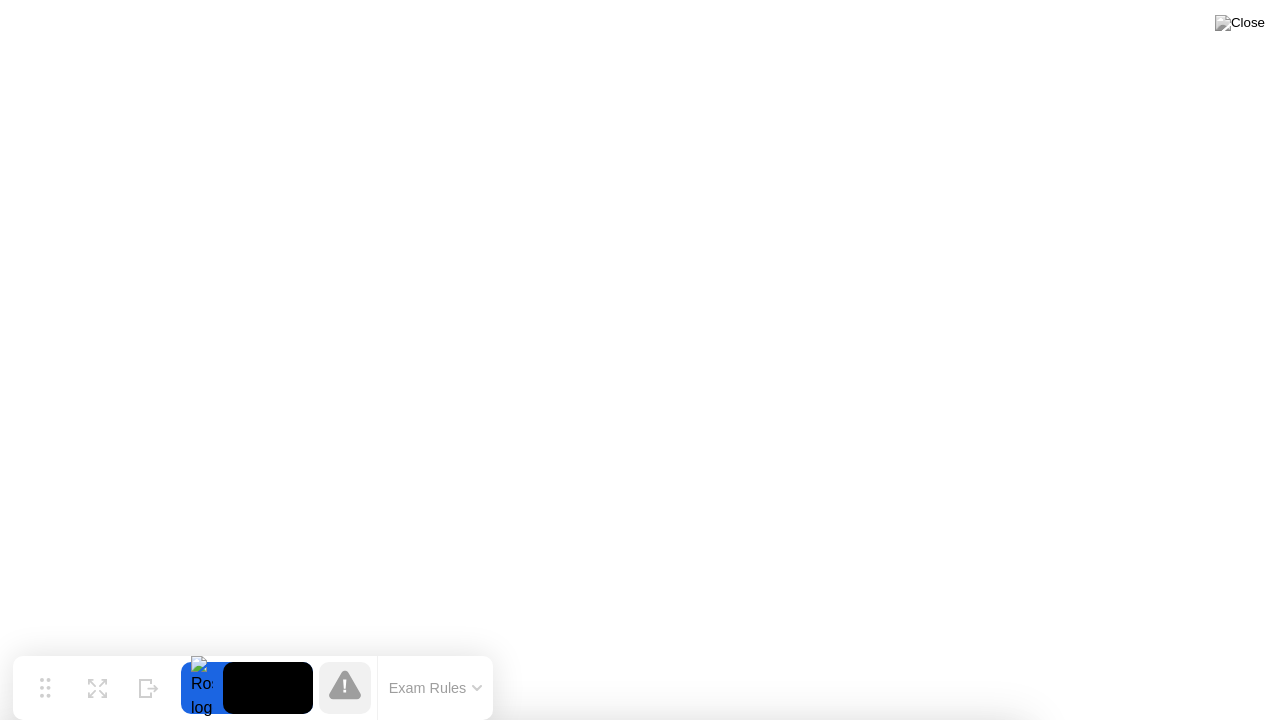 click on "Yes" at bounding box center (464, 833) 